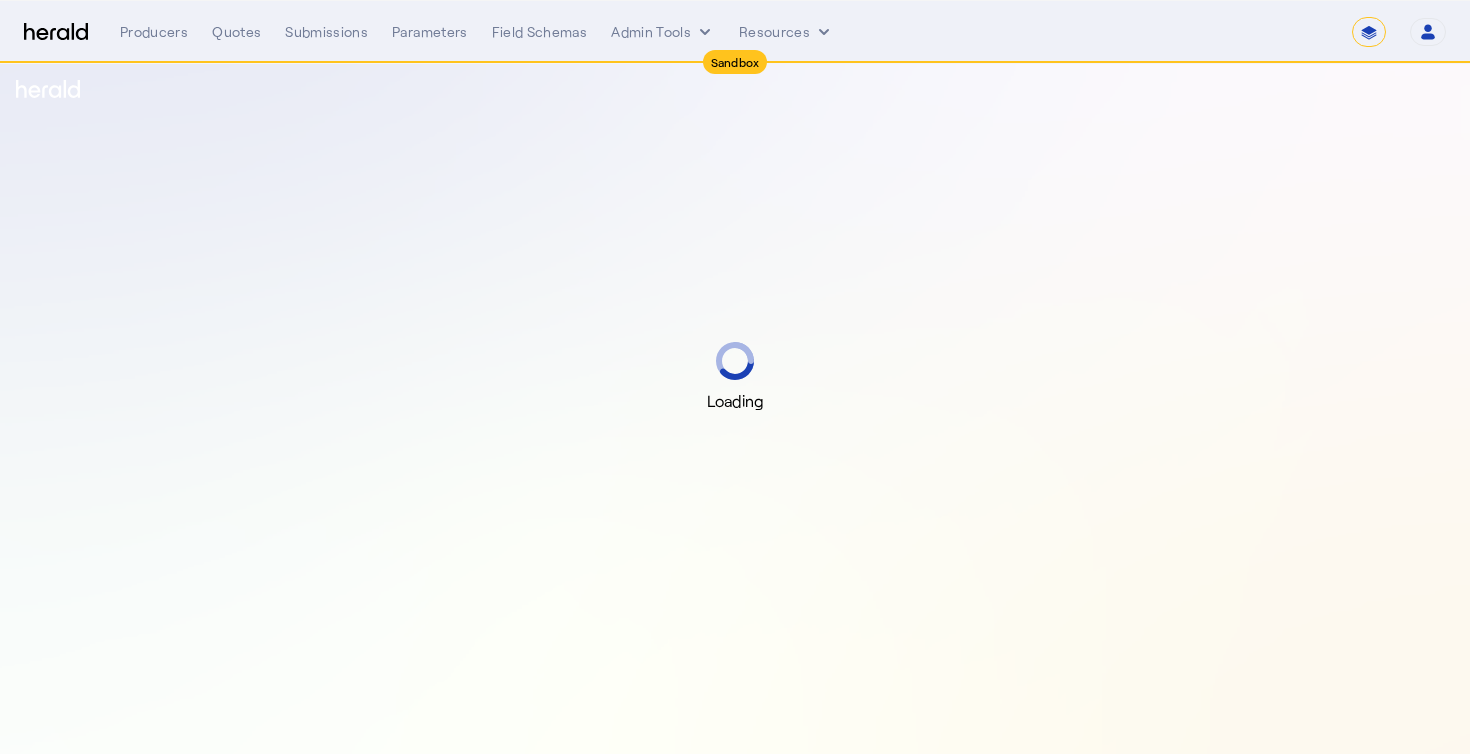 select on "*******" 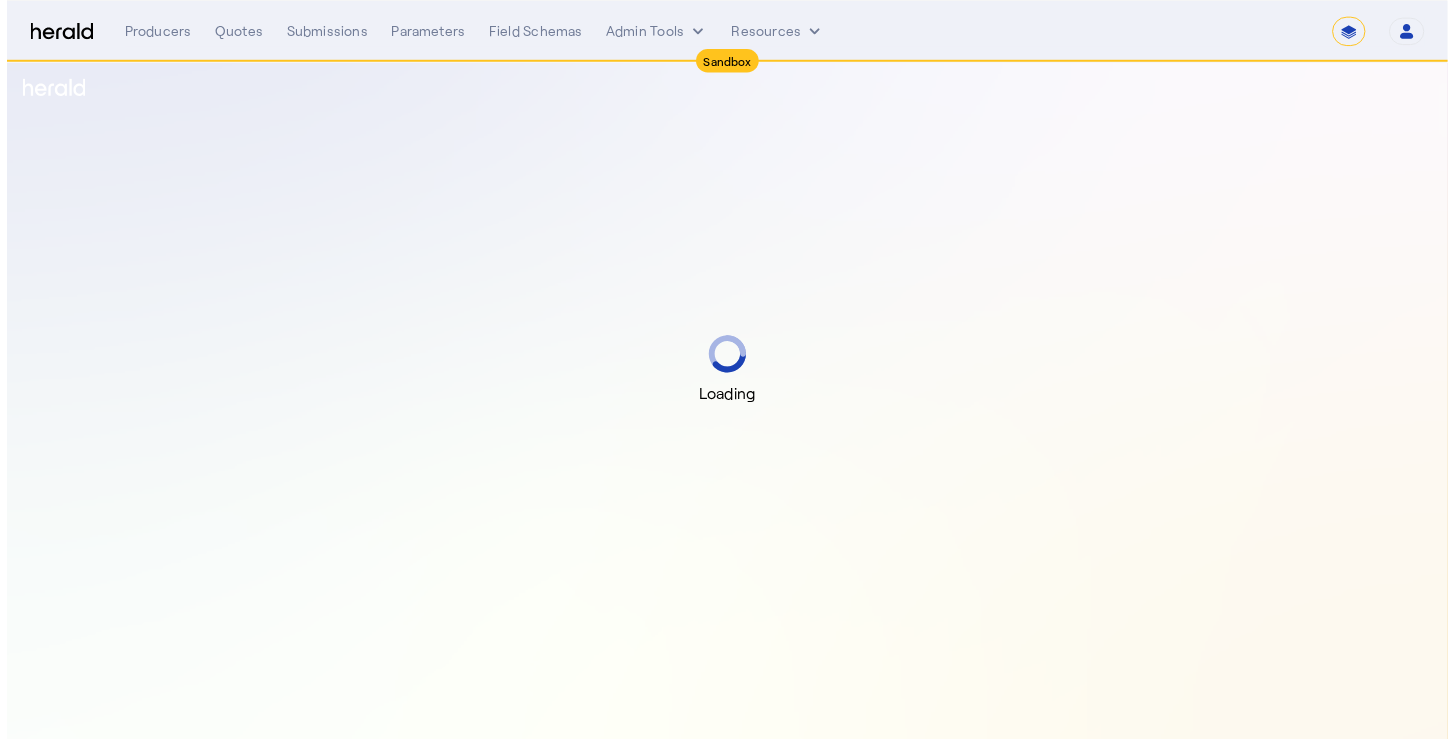 scroll, scrollTop: 0, scrollLeft: 0, axis: both 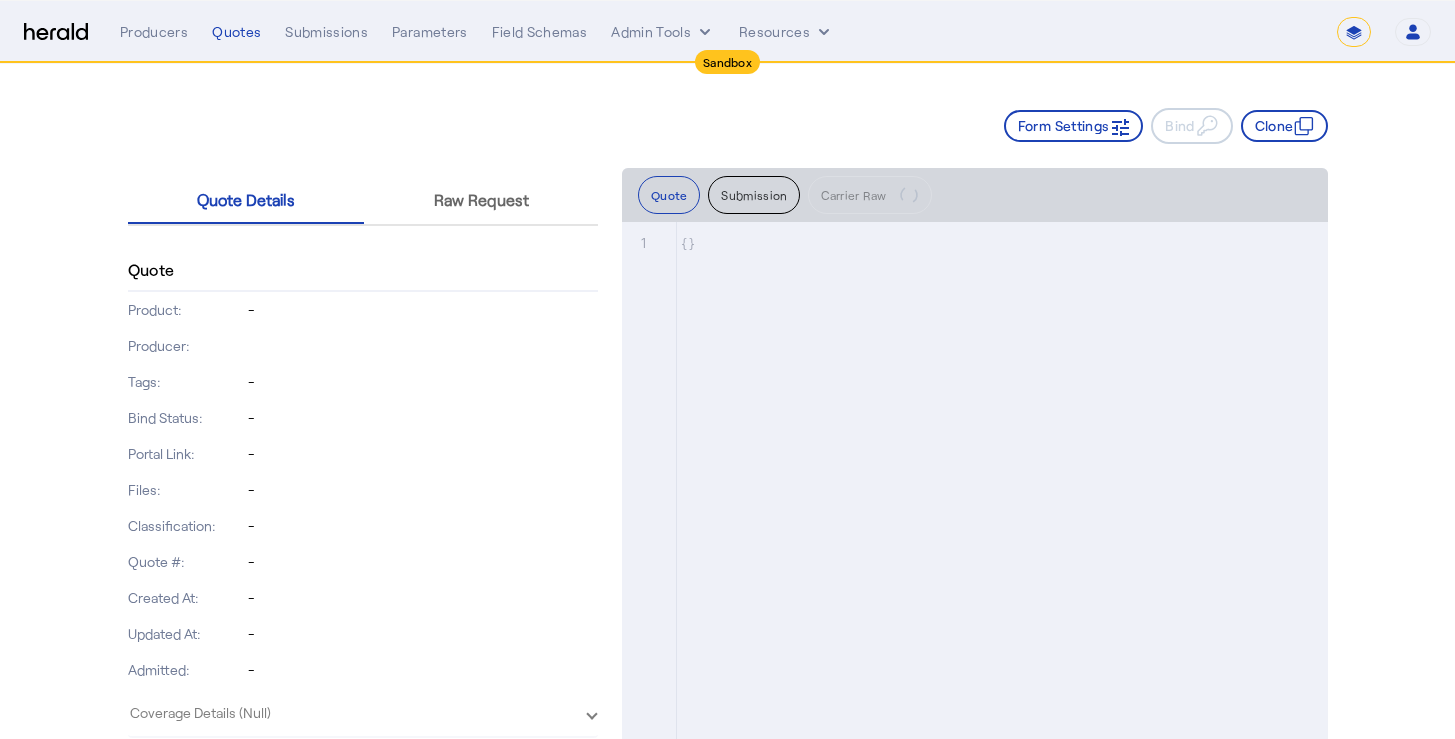 click on "Form Settings     Bind     Clone" 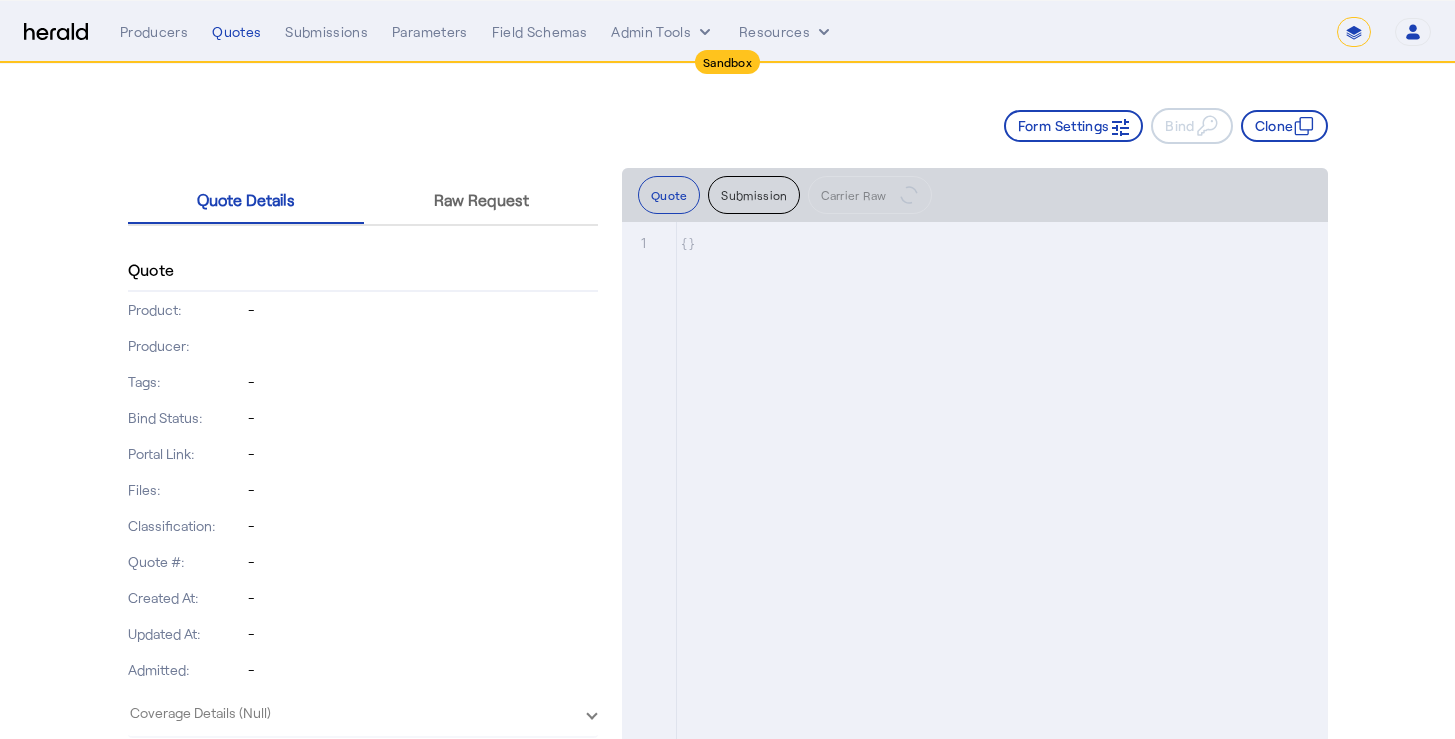 click on "**********" at bounding box center [1354, 32] 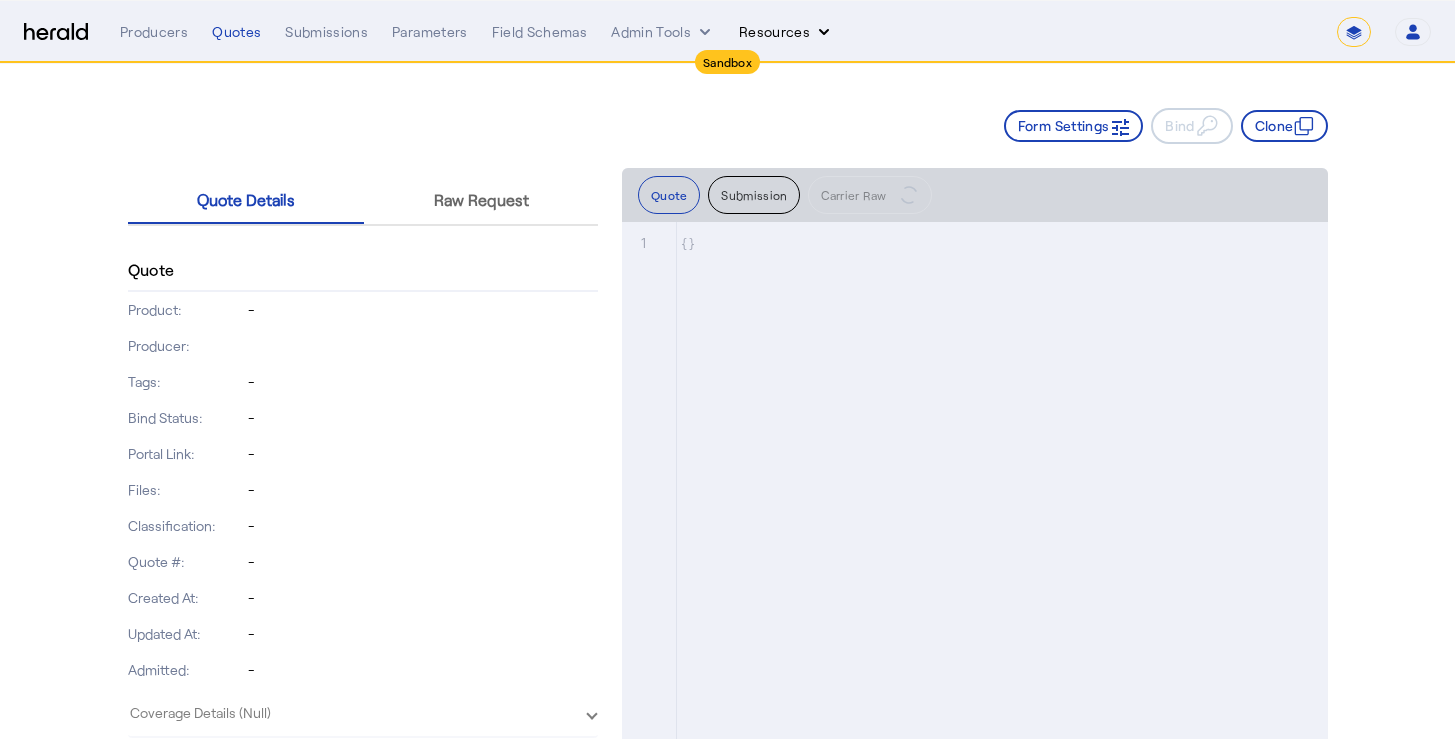 click on "Resources" at bounding box center [786, 32] 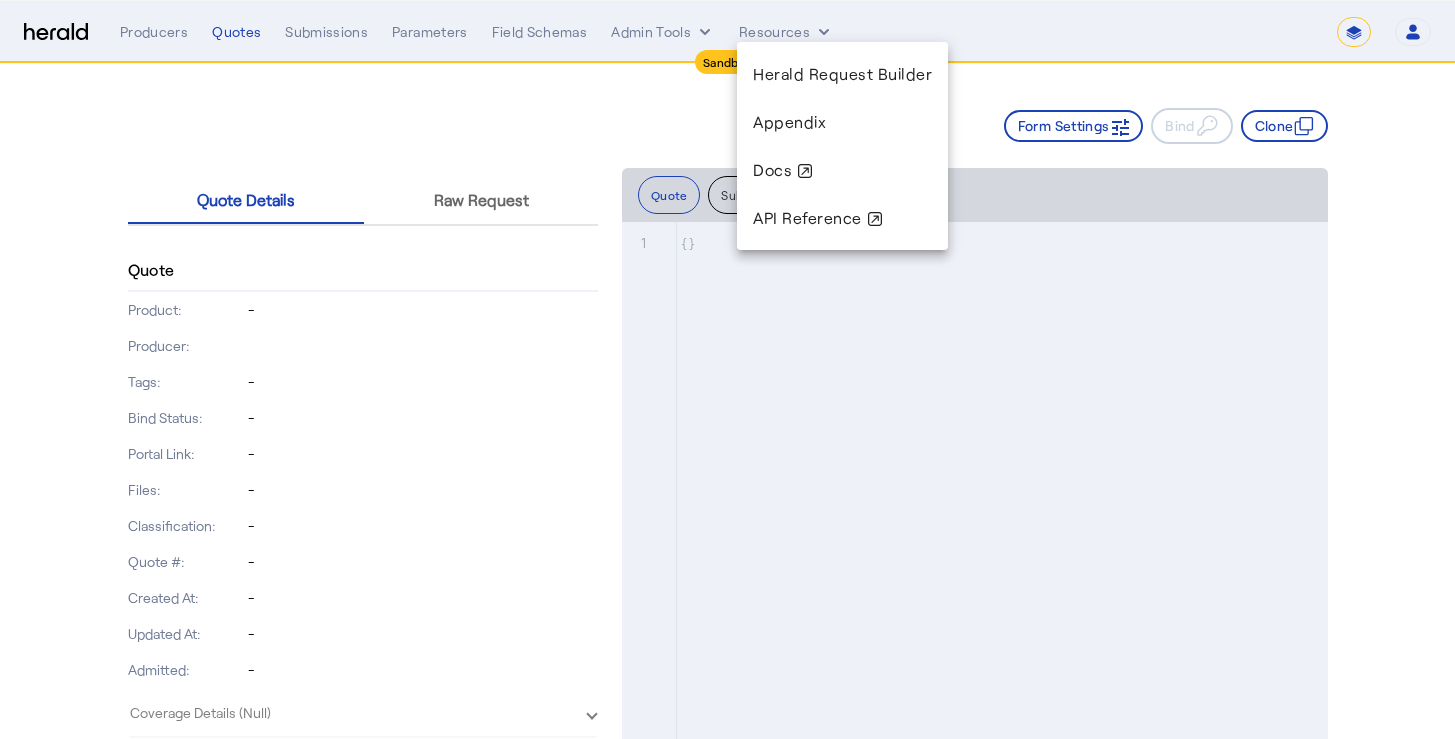 drag, startPoint x: 710, startPoint y: 45, endPoint x: 686, endPoint y: 46, distance: 24.020824 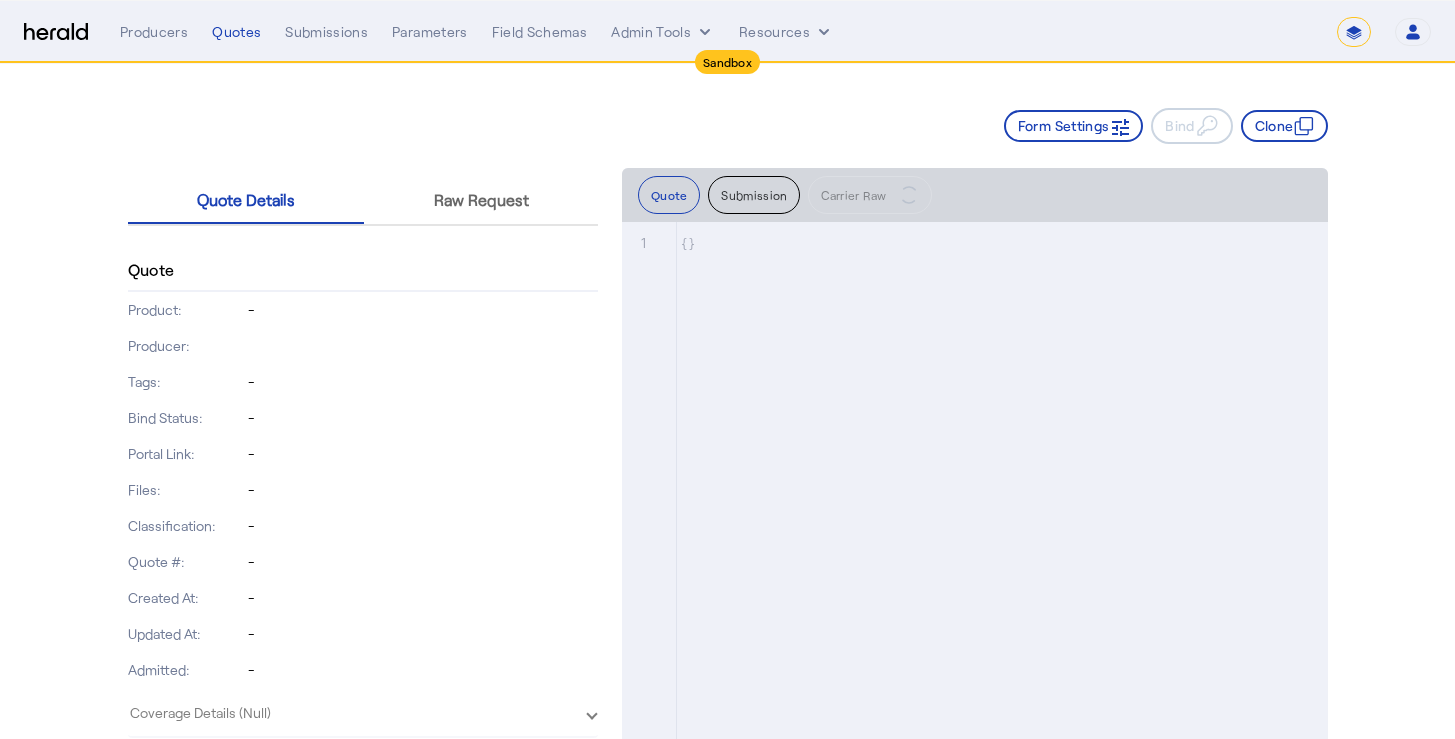 click on "**********" at bounding box center (775, 32) 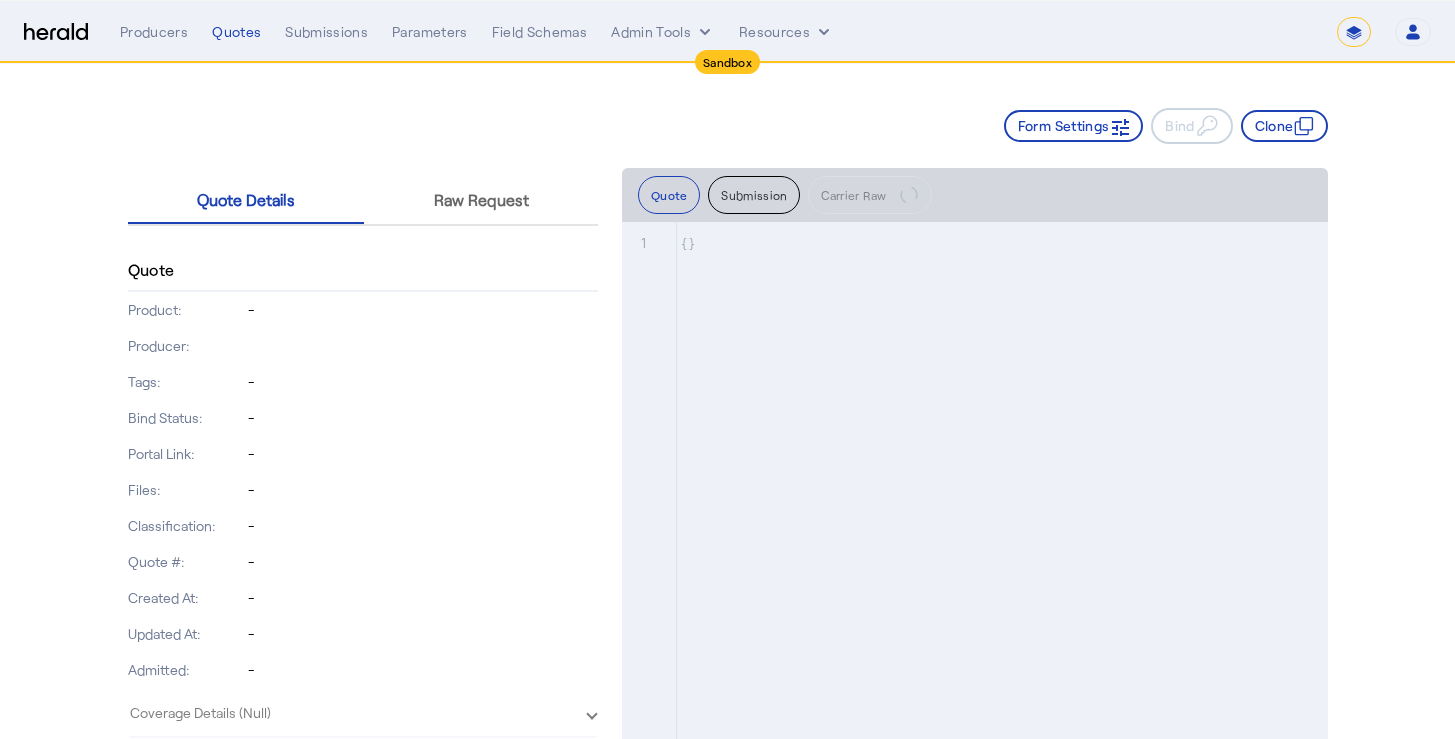 click on "**********" at bounding box center (775, 32) 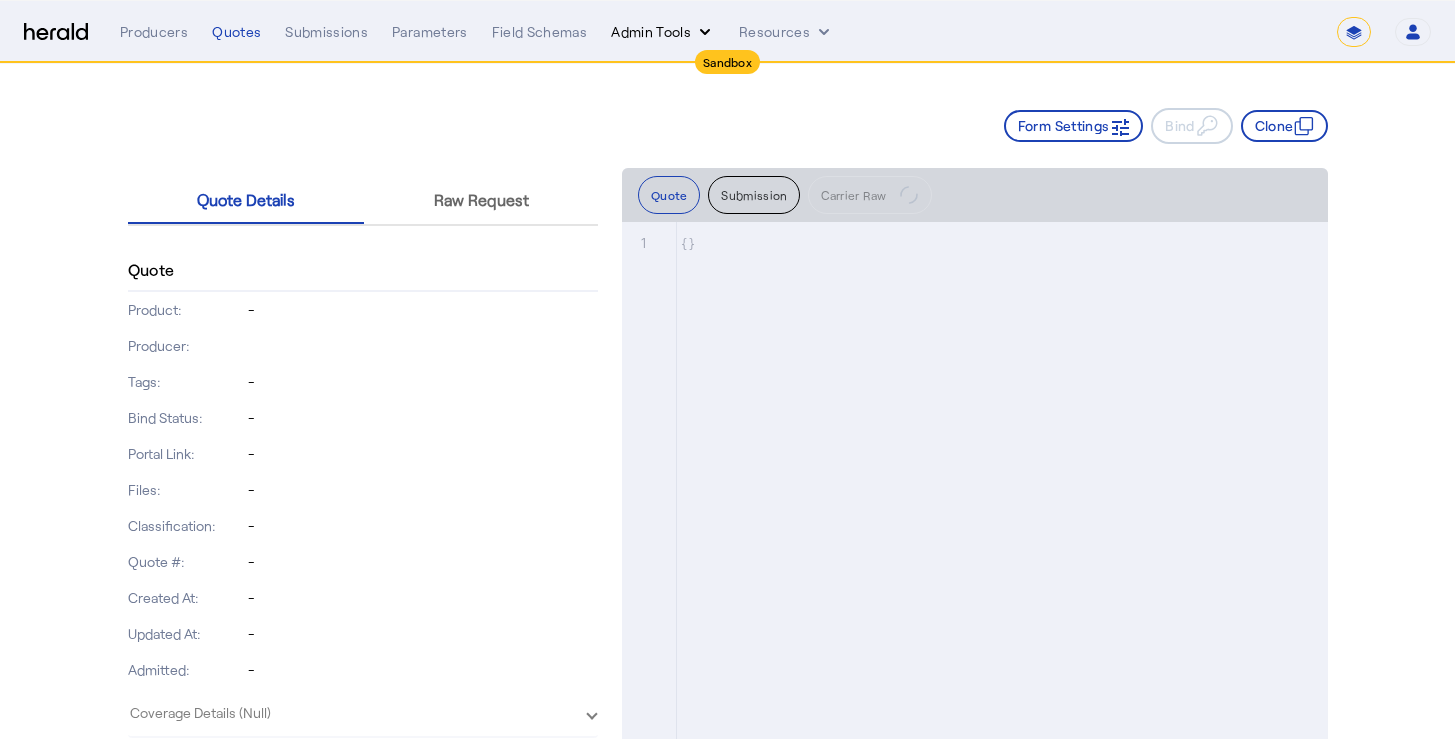 click on "Admin Tools" at bounding box center [663, 32] 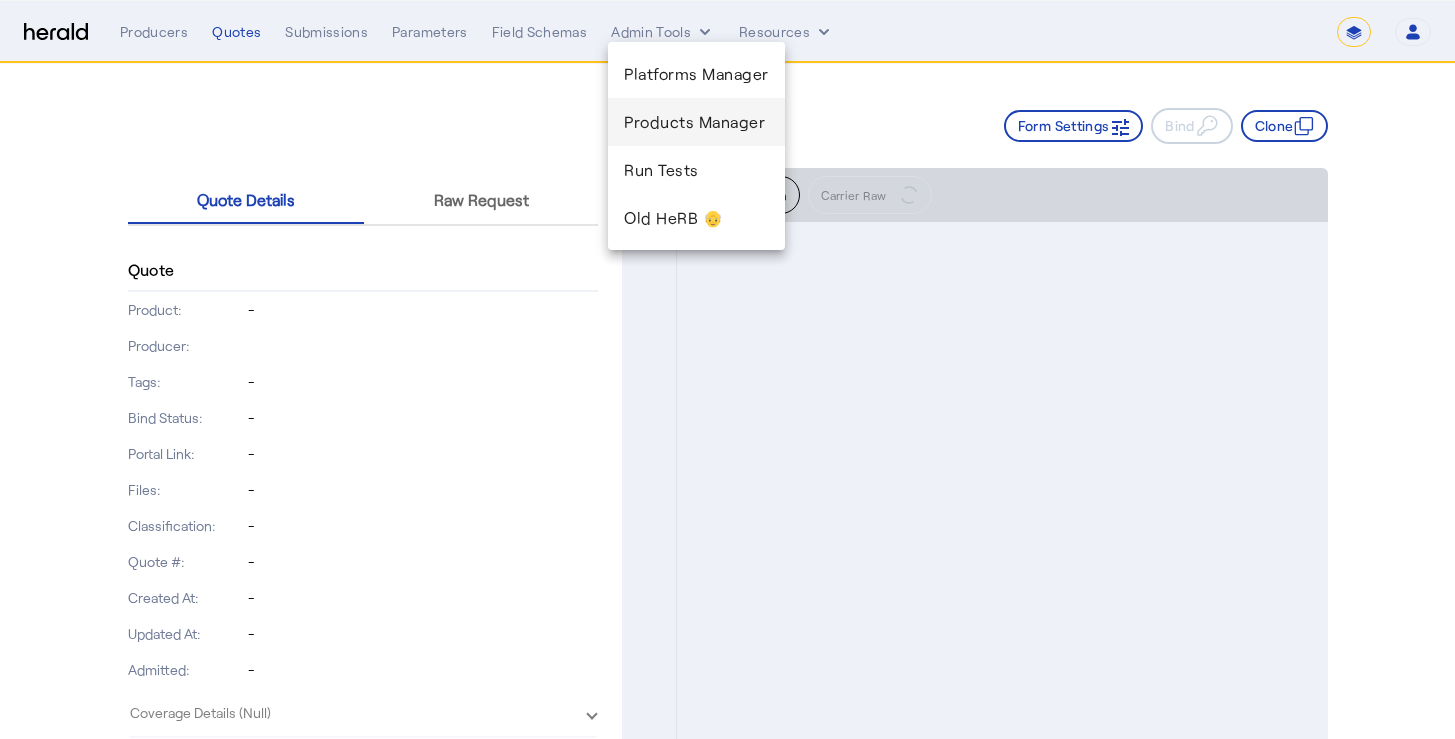 click on "Products Manager" at bounding box center [696, 122] 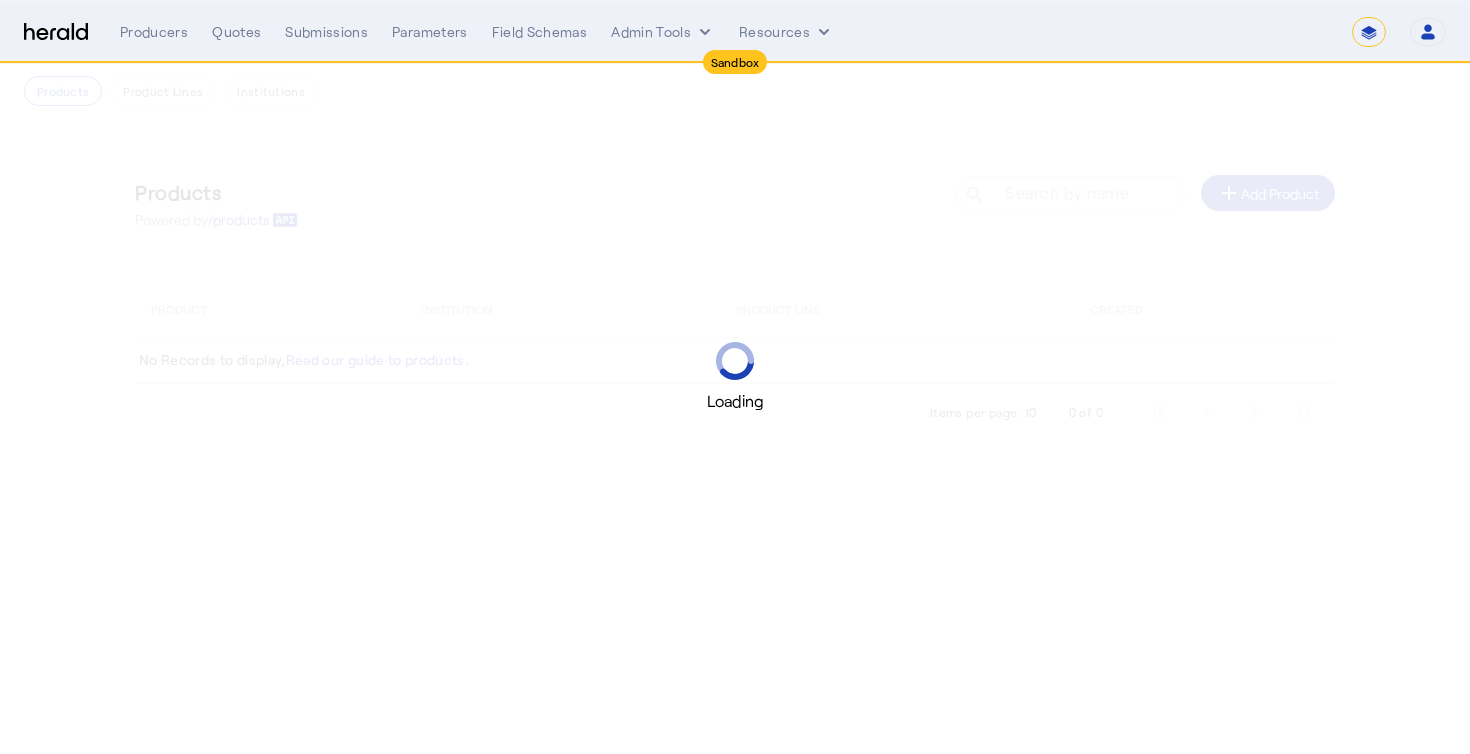 click on "**********" at bounding box center (783, 32) 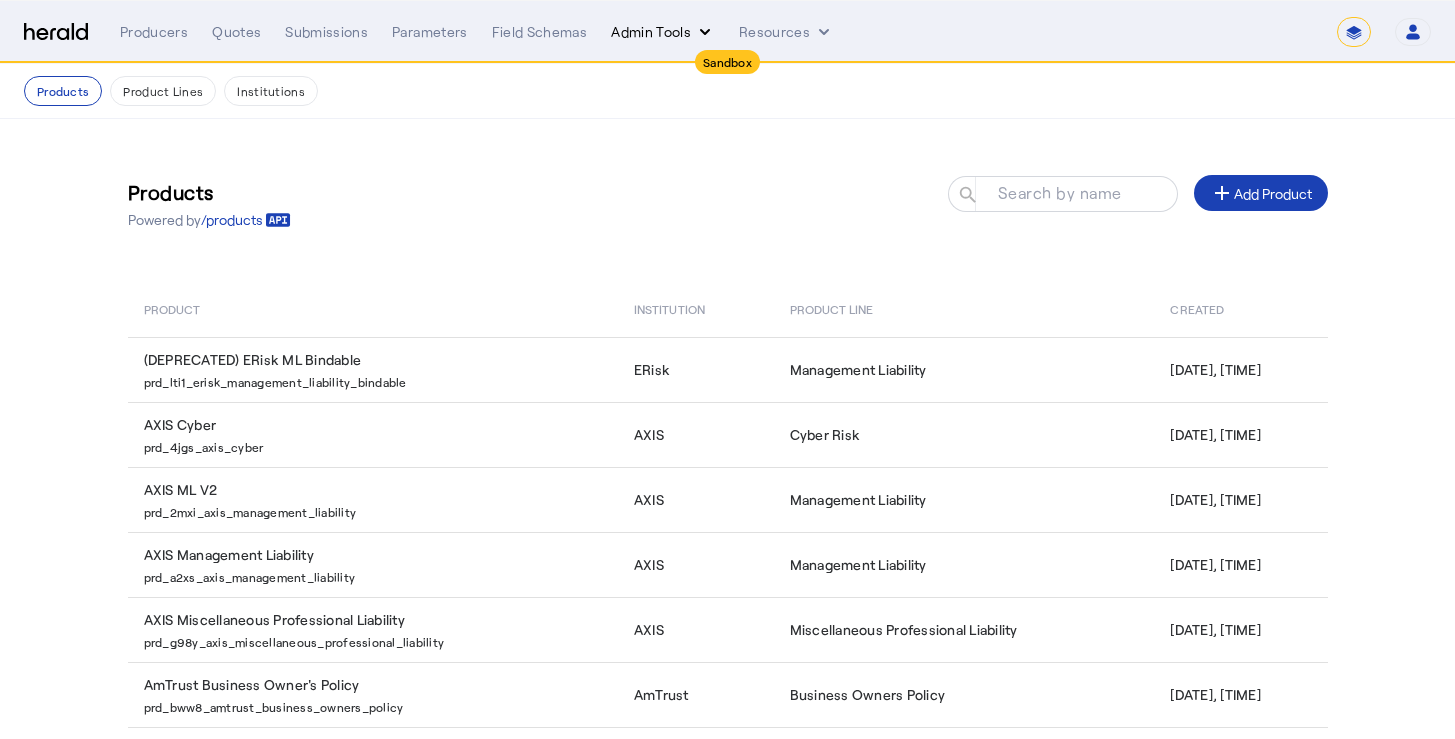 click on "Admin Tools" at bounding box center [663, 32] 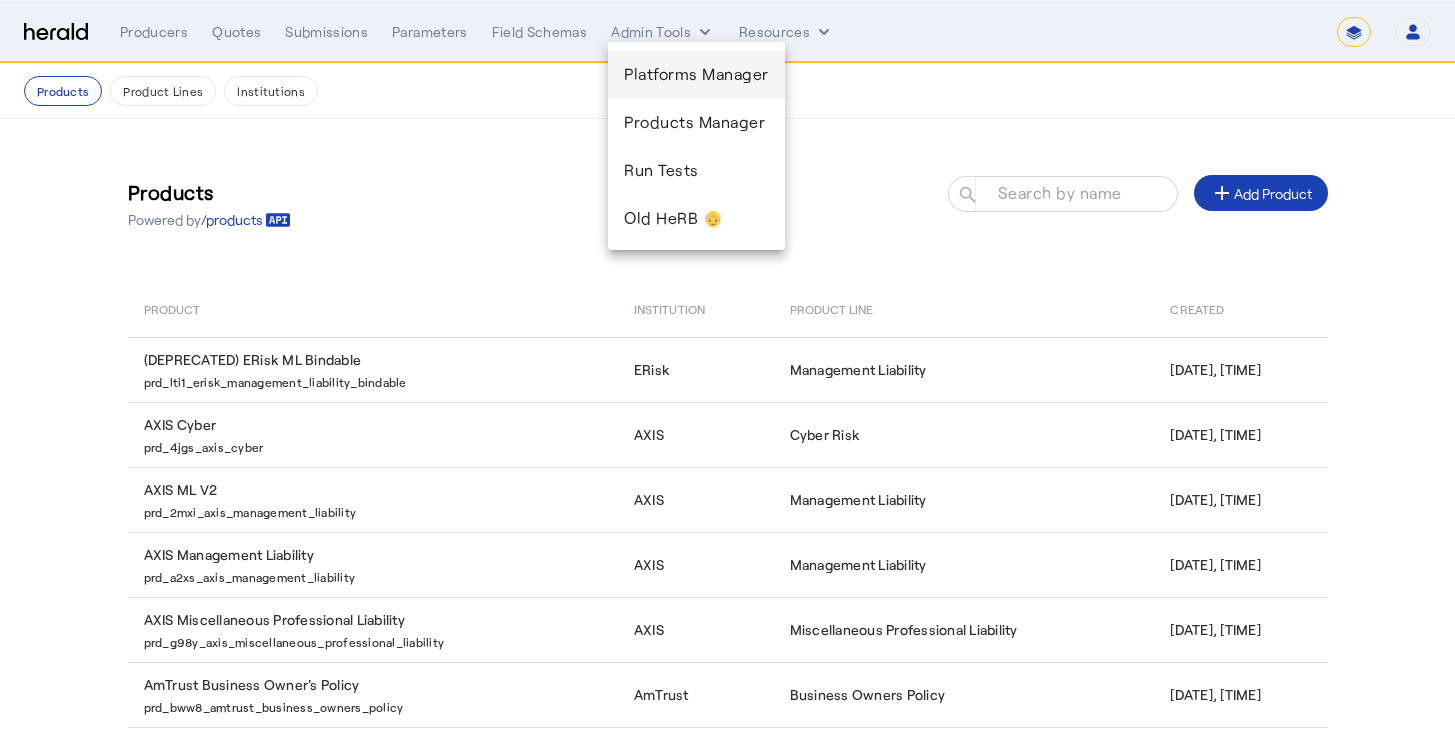 click on "Platforms Manager" at bounding box center (696, 74) 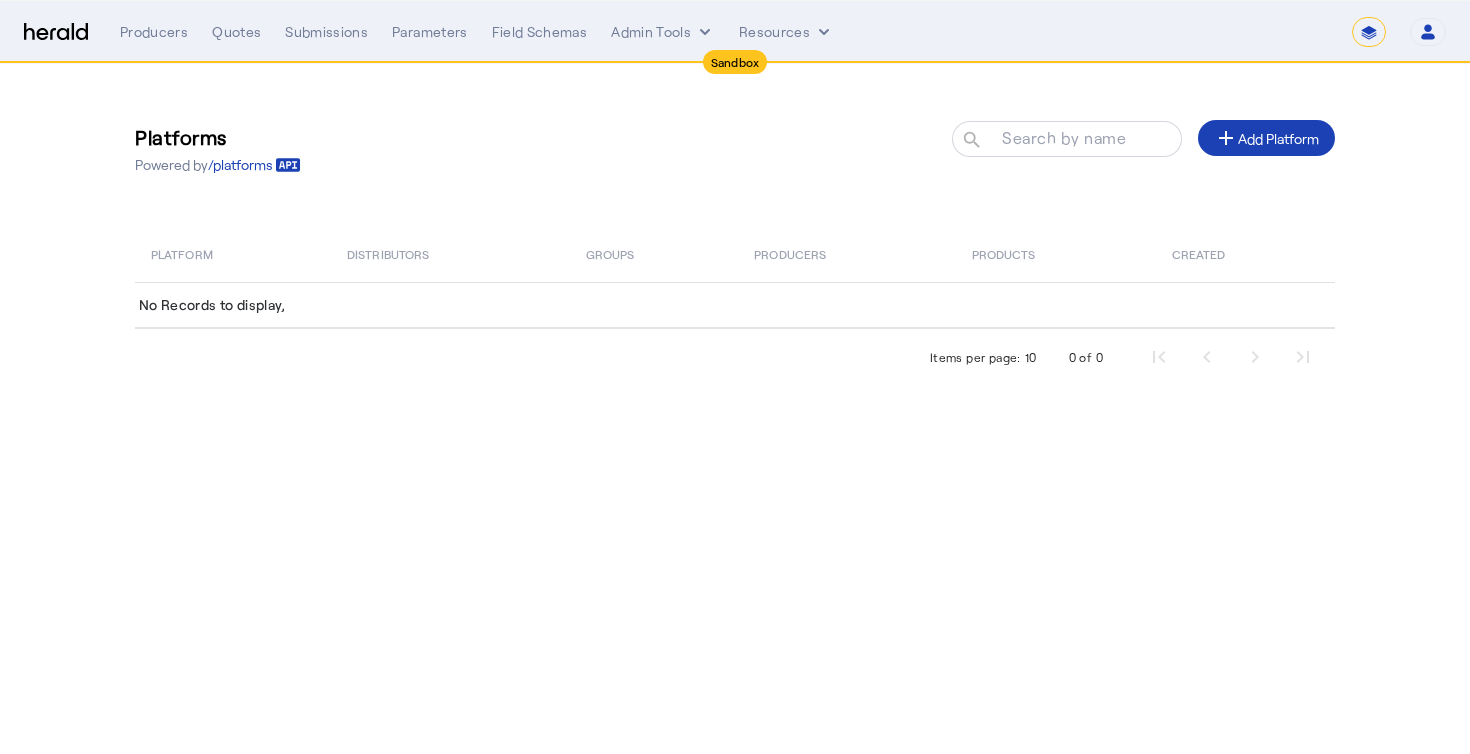 click on "Platforms  Powered by  /platforms
Search by name search add  Add Platform" 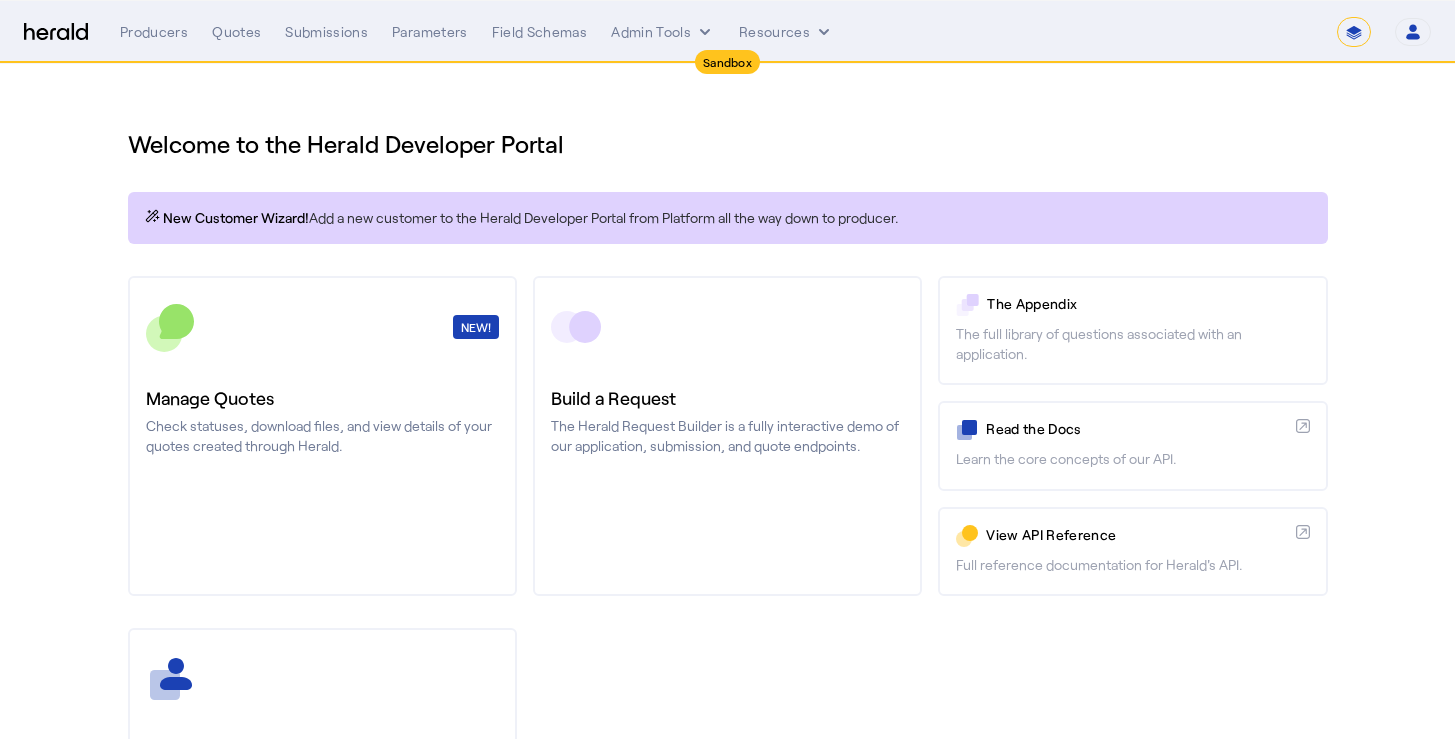 click on "Welcome to the Herald Developer Portal" 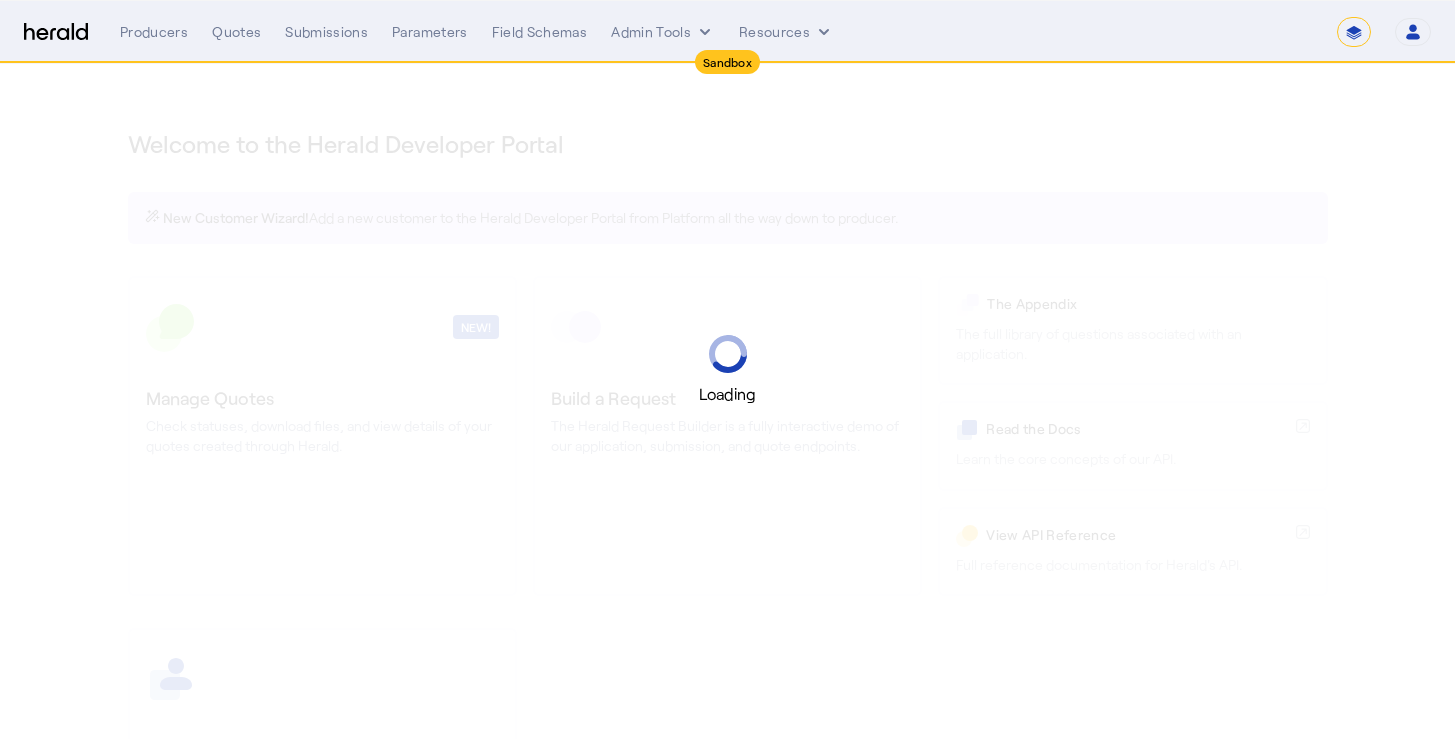 select on "*******" 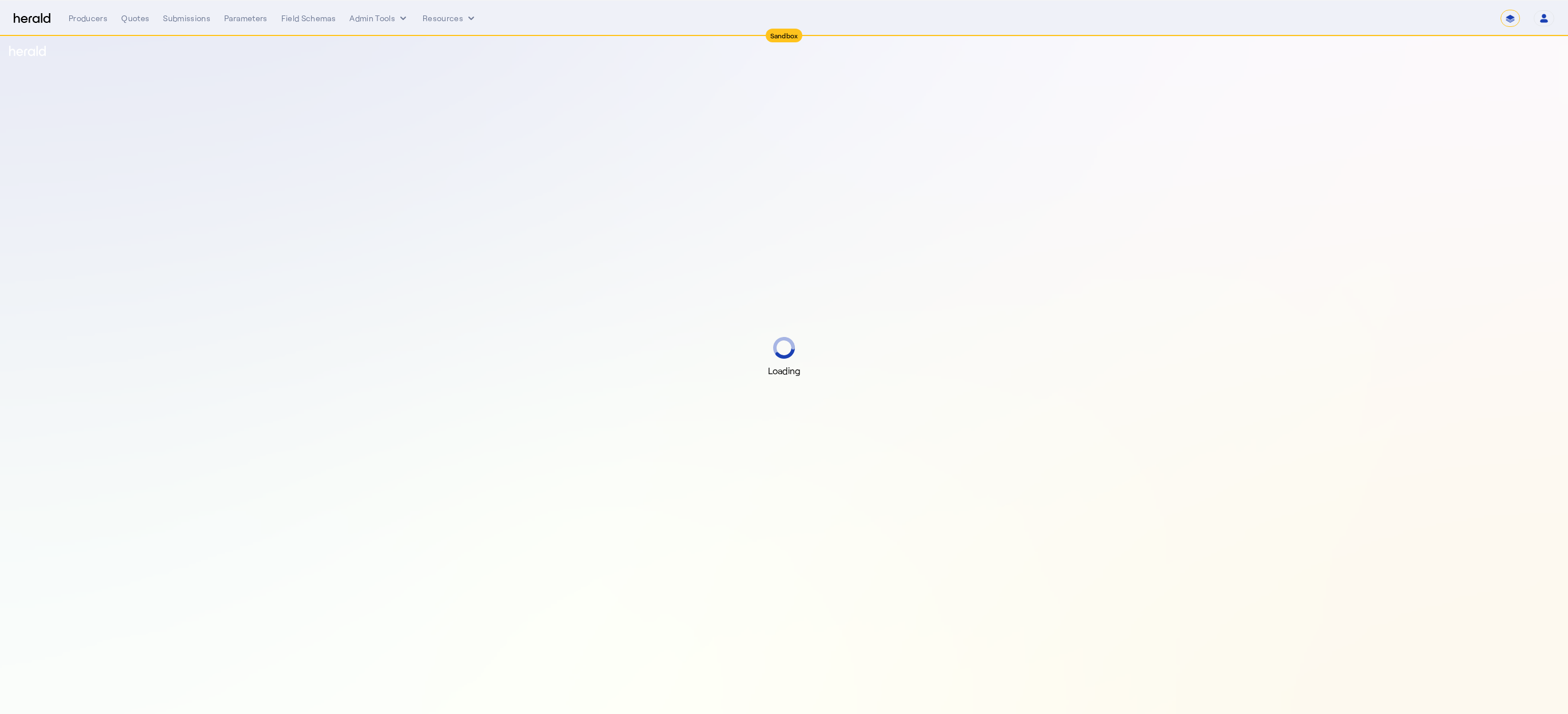 select on "*******" 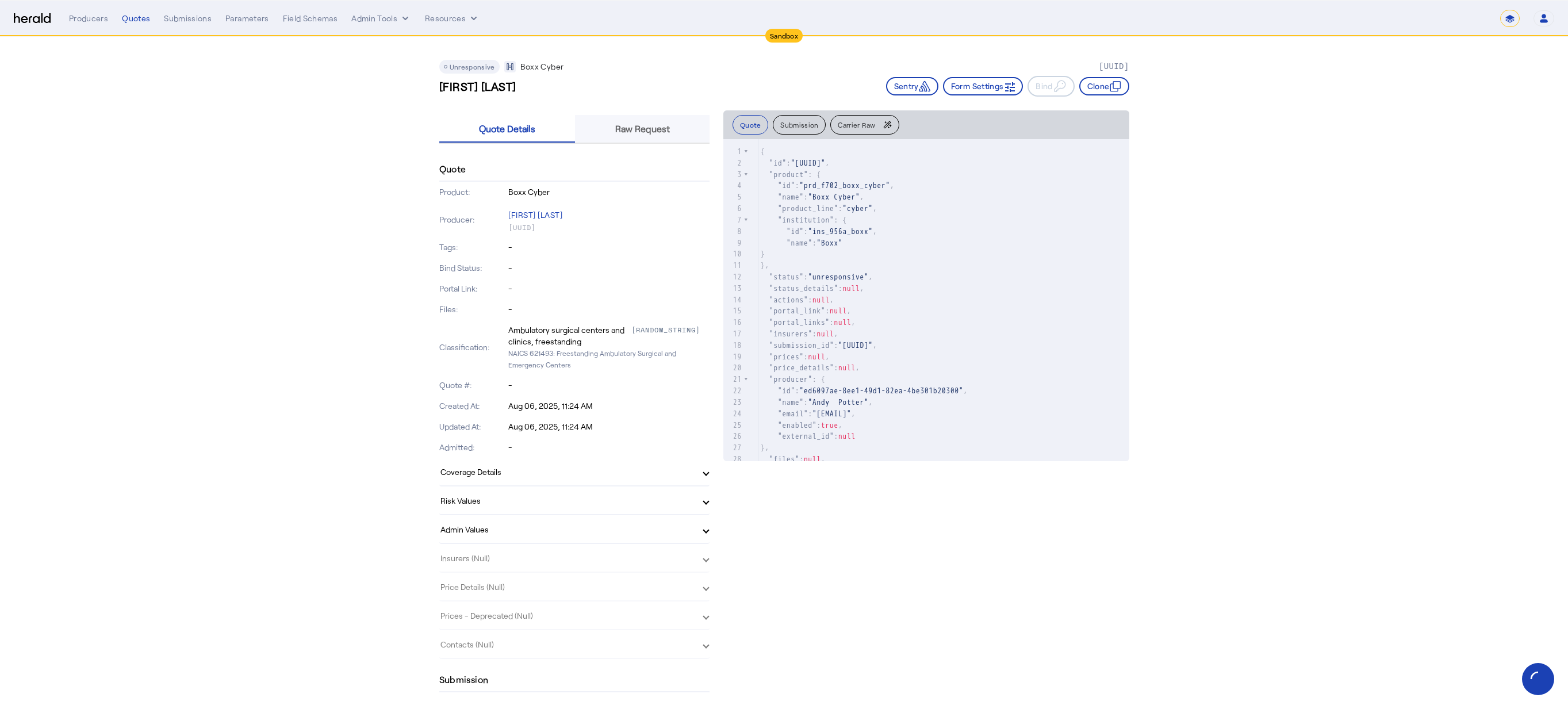 click on "Raw Request" at bounding box center (642, 129) 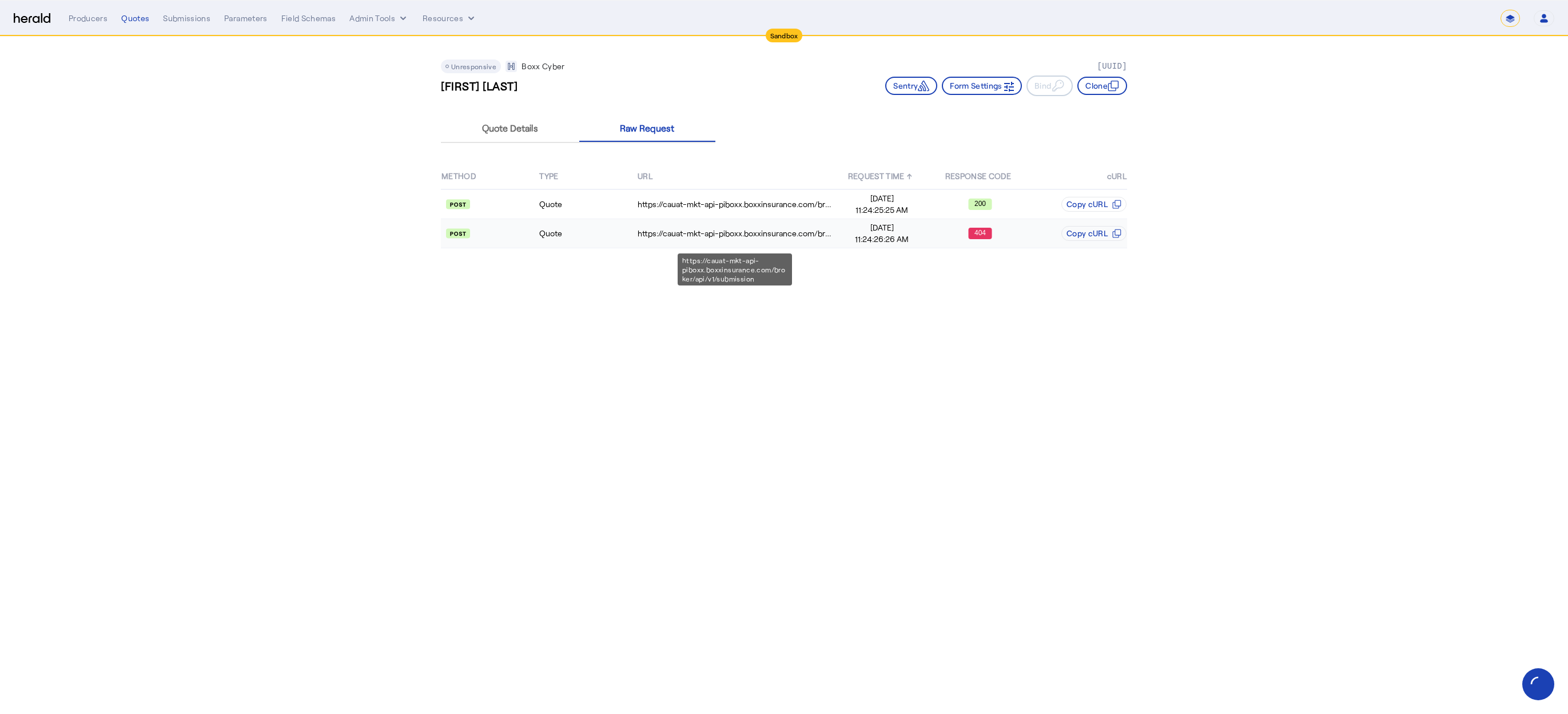click on "https://cauat-mkt-api-piboxx.boxxinsurance.com/broker/api/v1/submission" 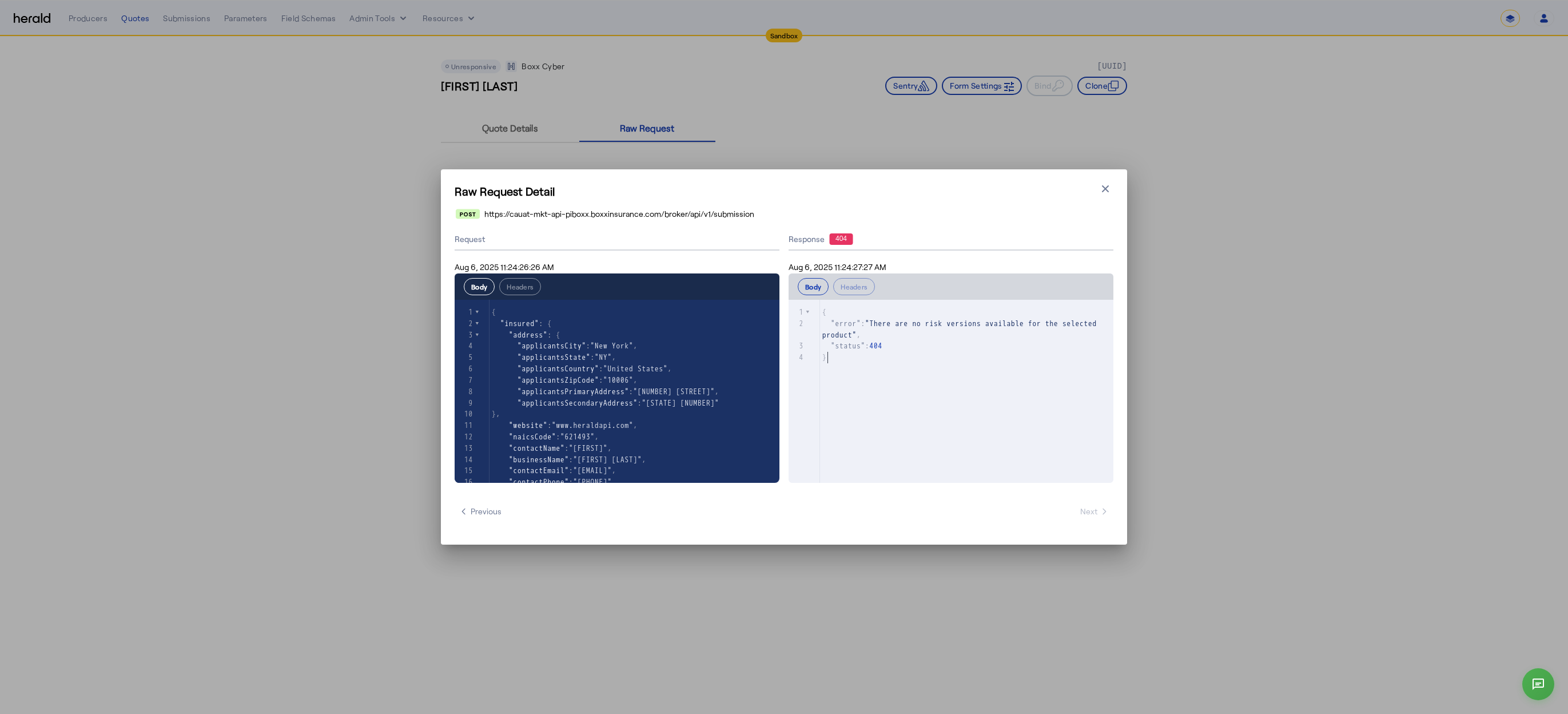 click on "}" at bounding box center [971, 358] 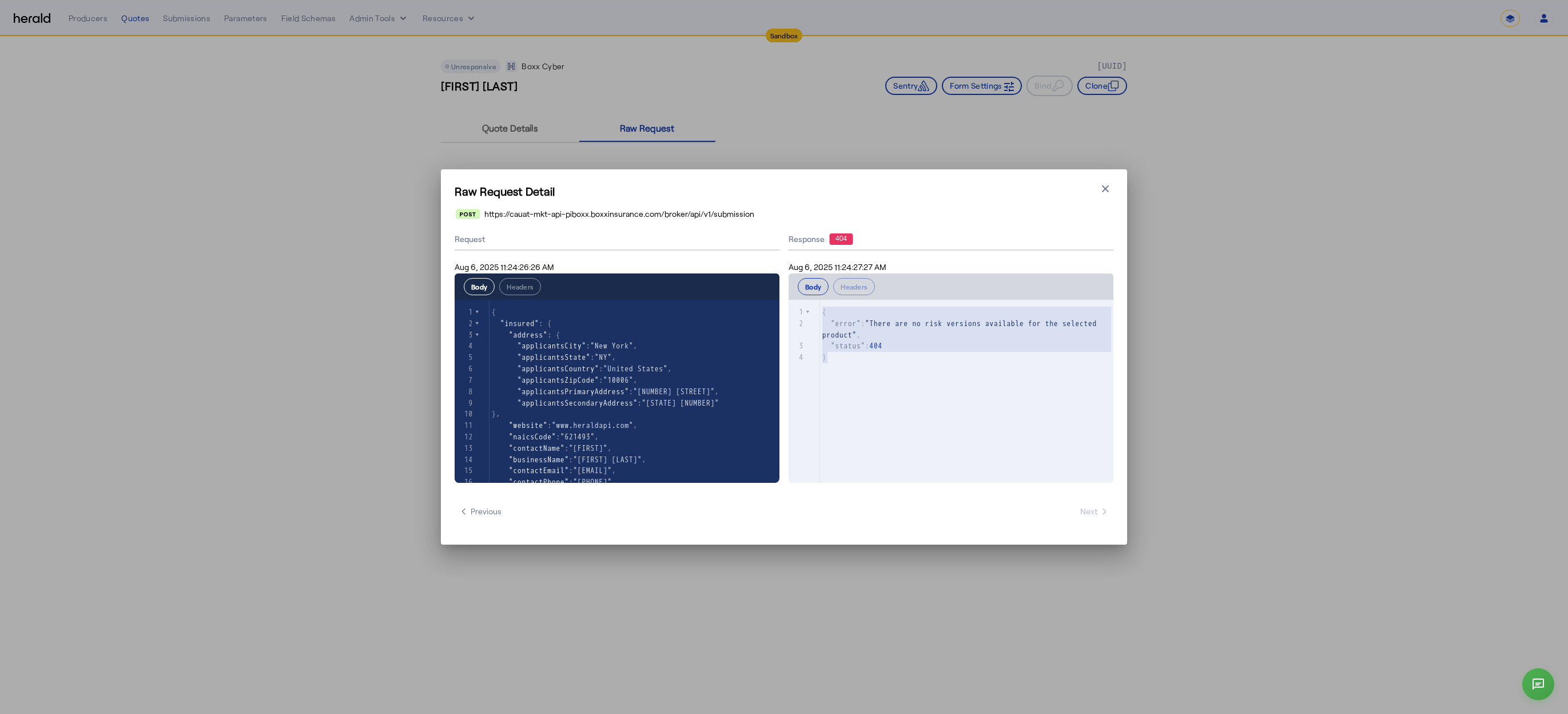 drag, startPoint x: 908, startPoint y: 374, endPoint x: 778, endPoint y: 278, distance: 161.60446 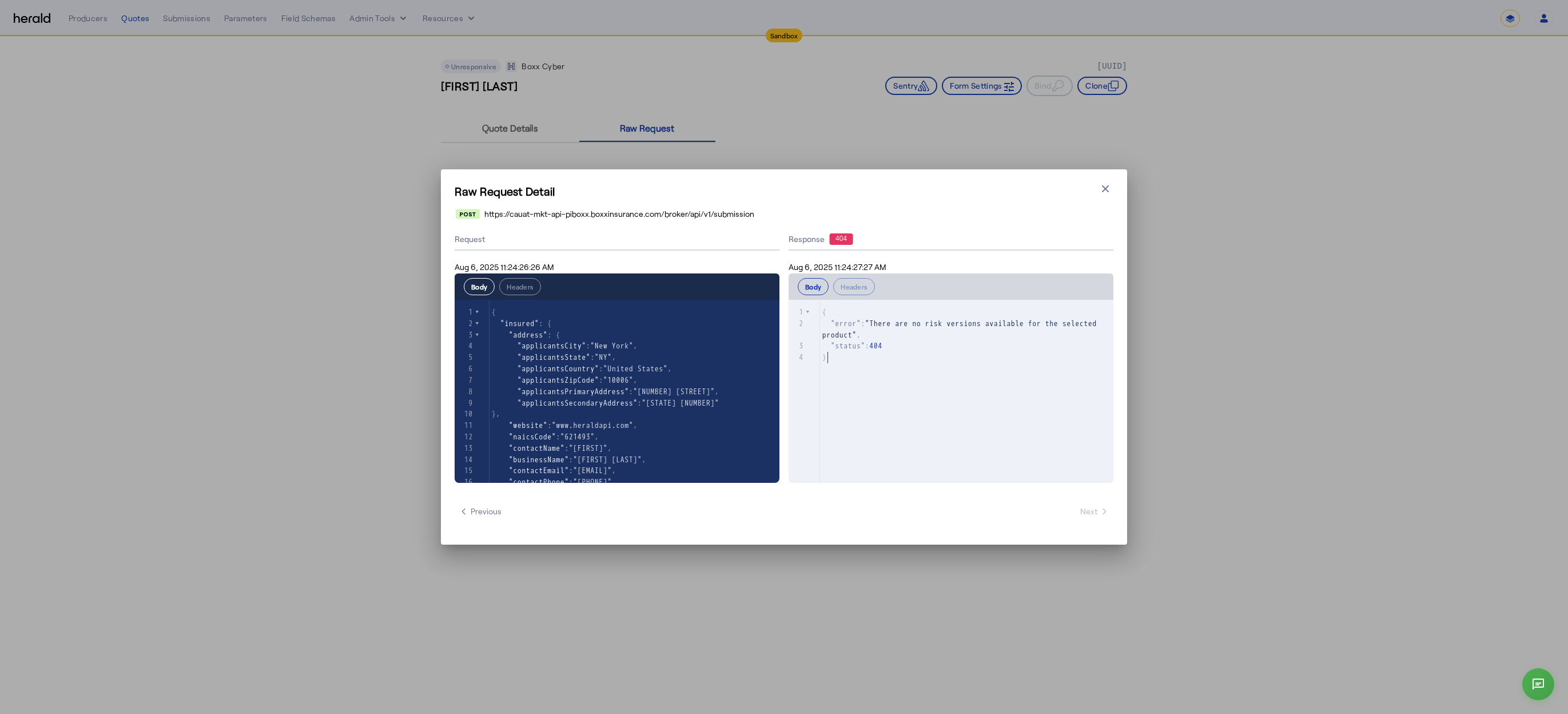 scroll, scrollTop: 65, scrollLeft: 0, axis: vertical 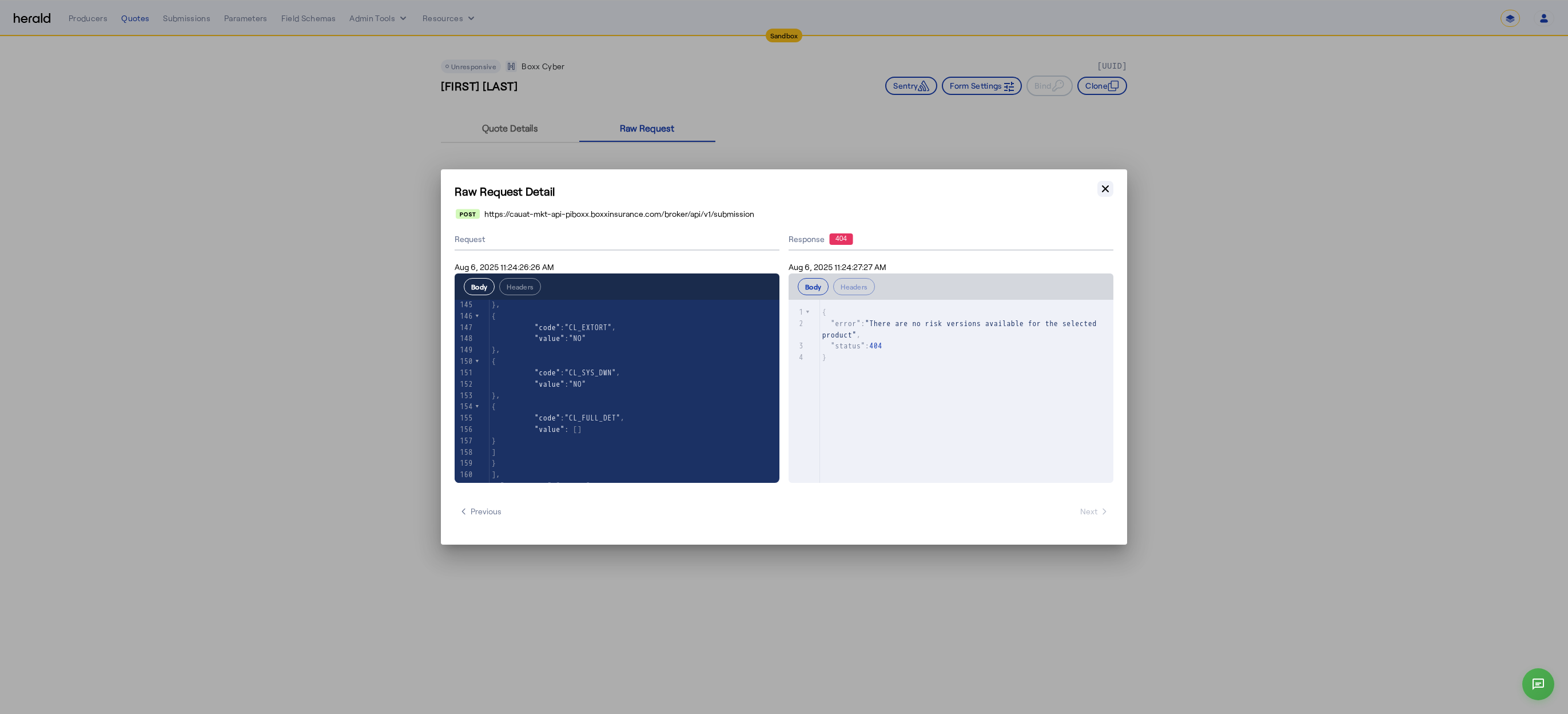 click 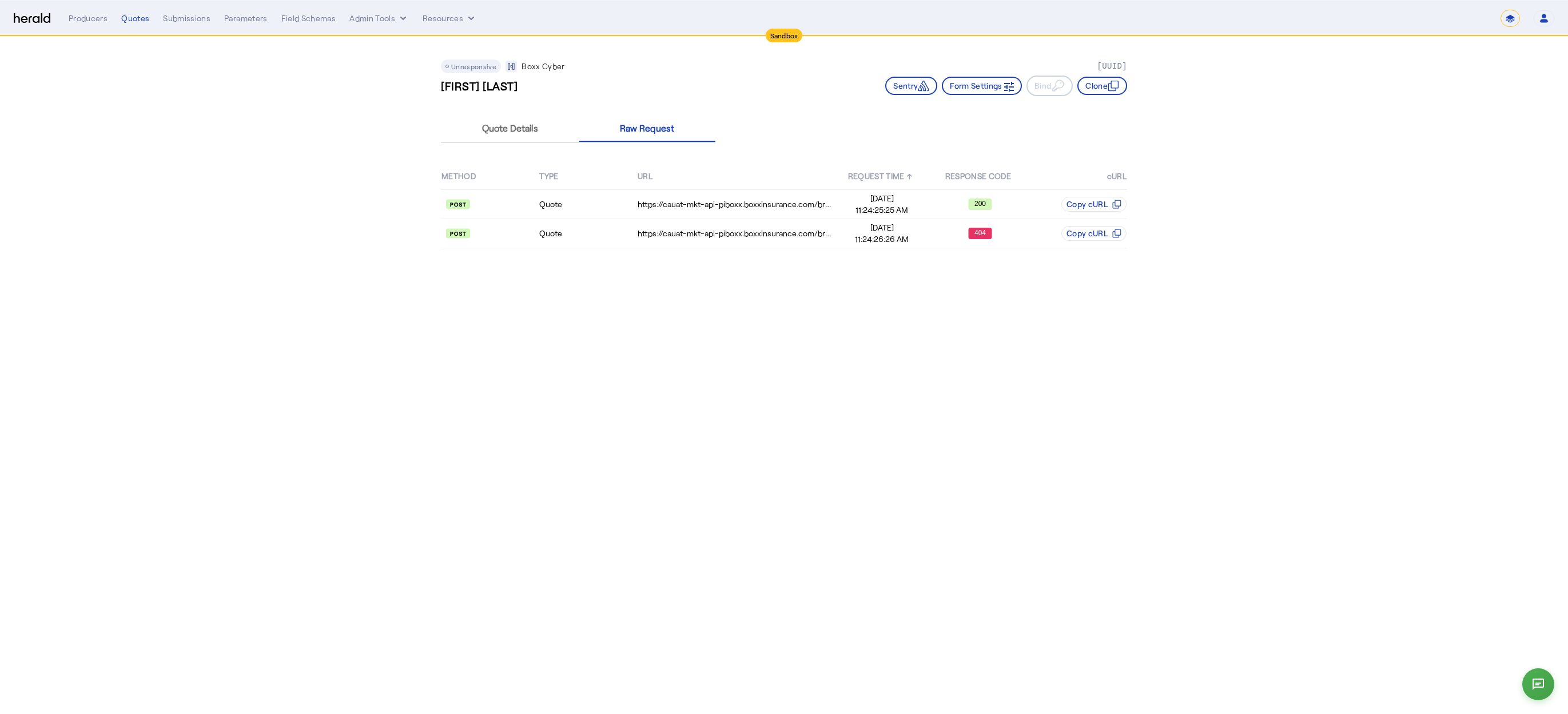 drag, startPoint x: 83, startPoint y: 396, endPoint x: 62, endPoint y: 383, distance: 24.69818 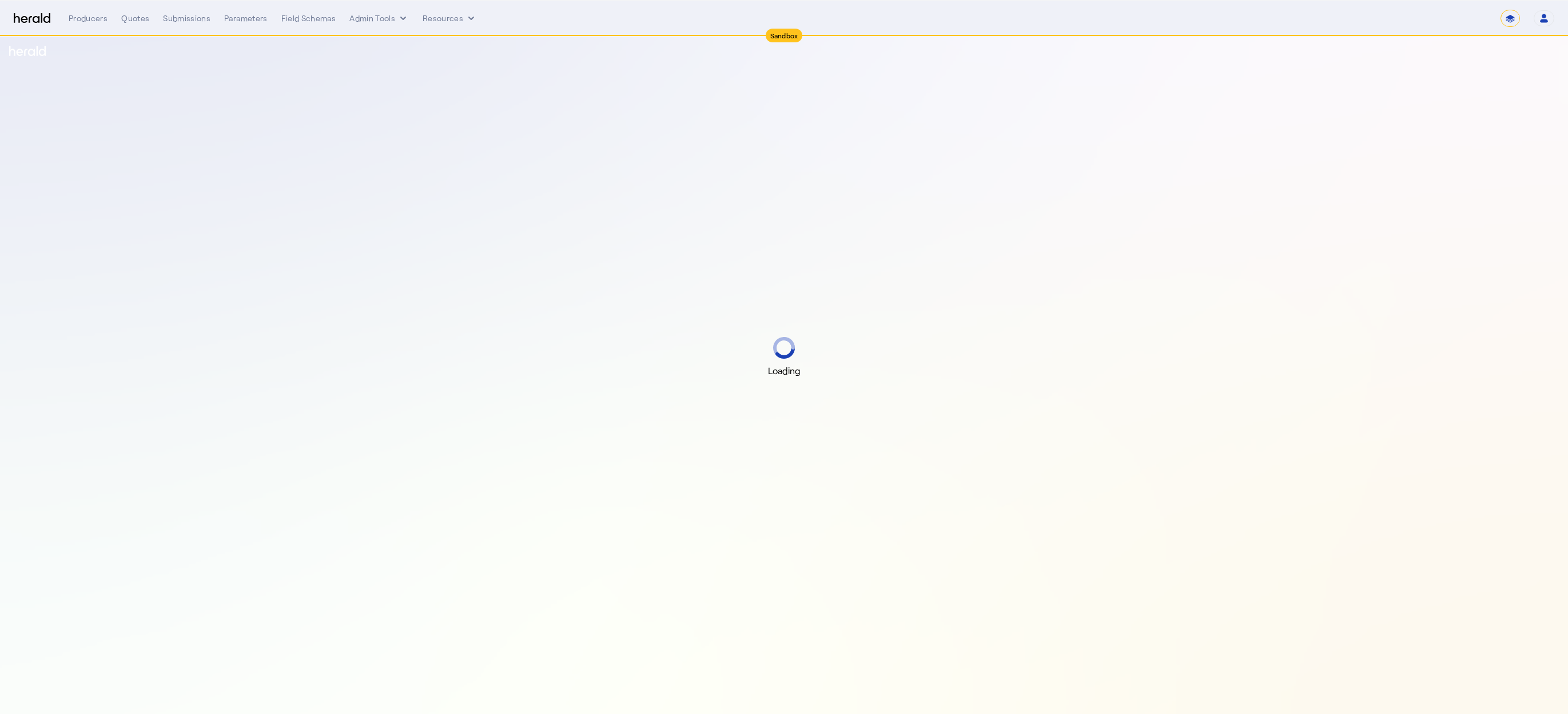 select on "*******" 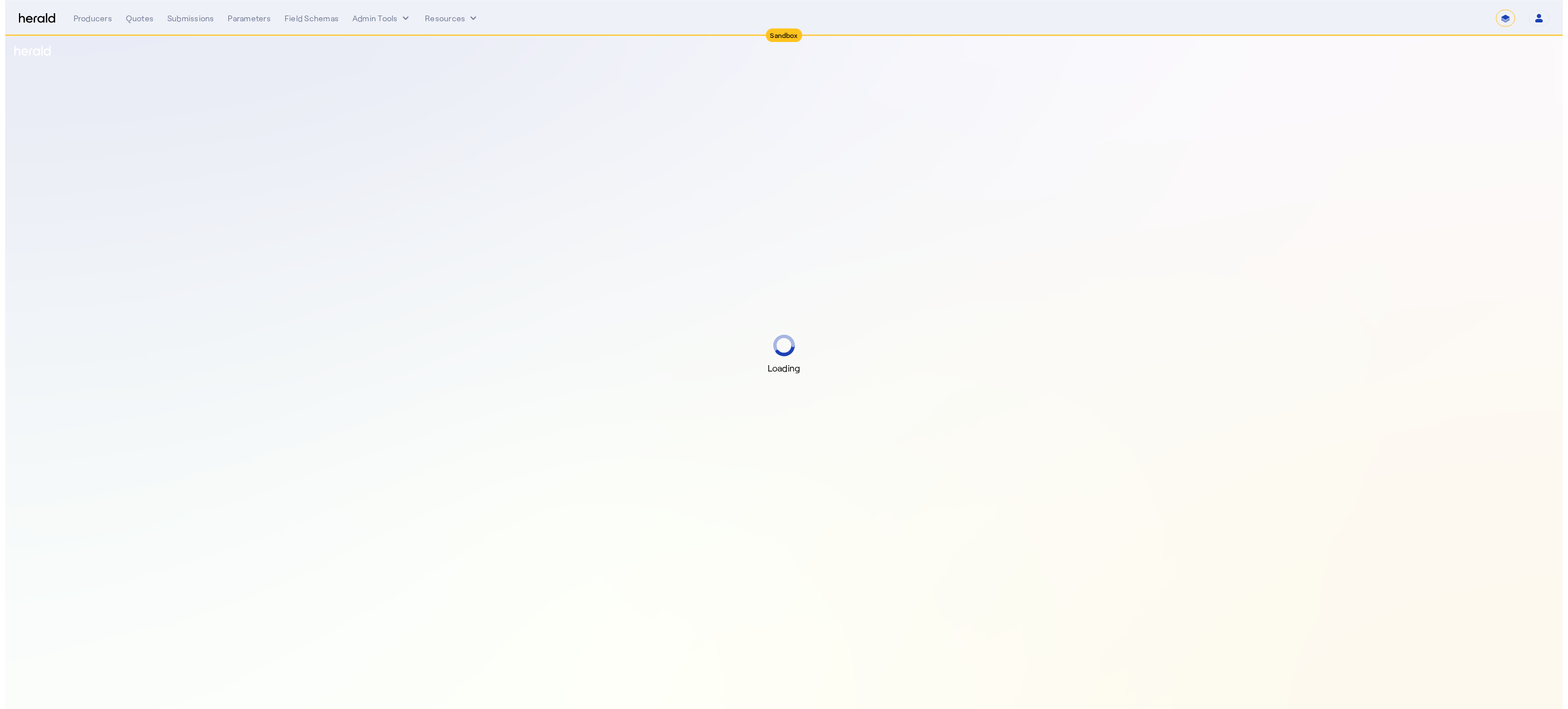 scroll, scrollTop: 0, scrollLeft: 0, axis: both 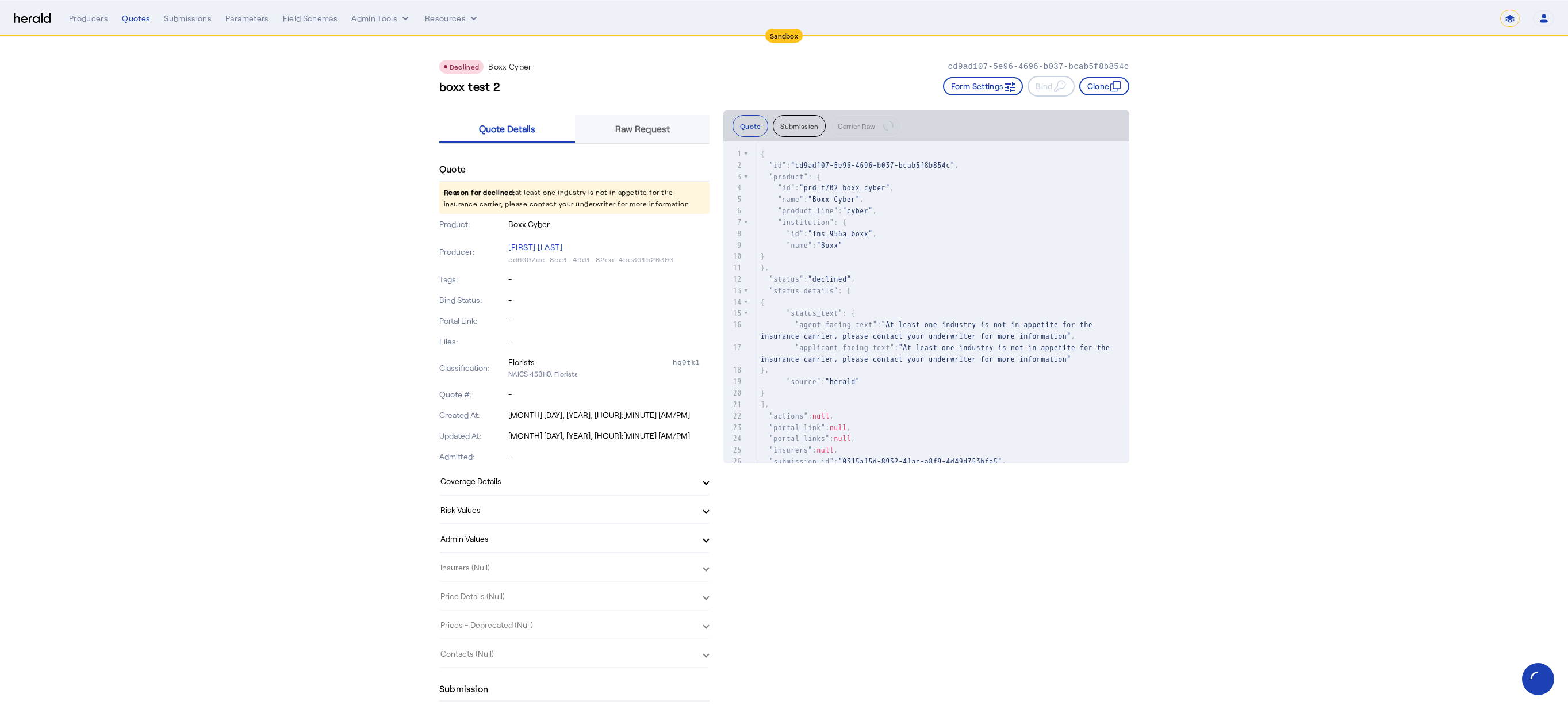 click on "Raw Request" at bounding box center [642, 129] 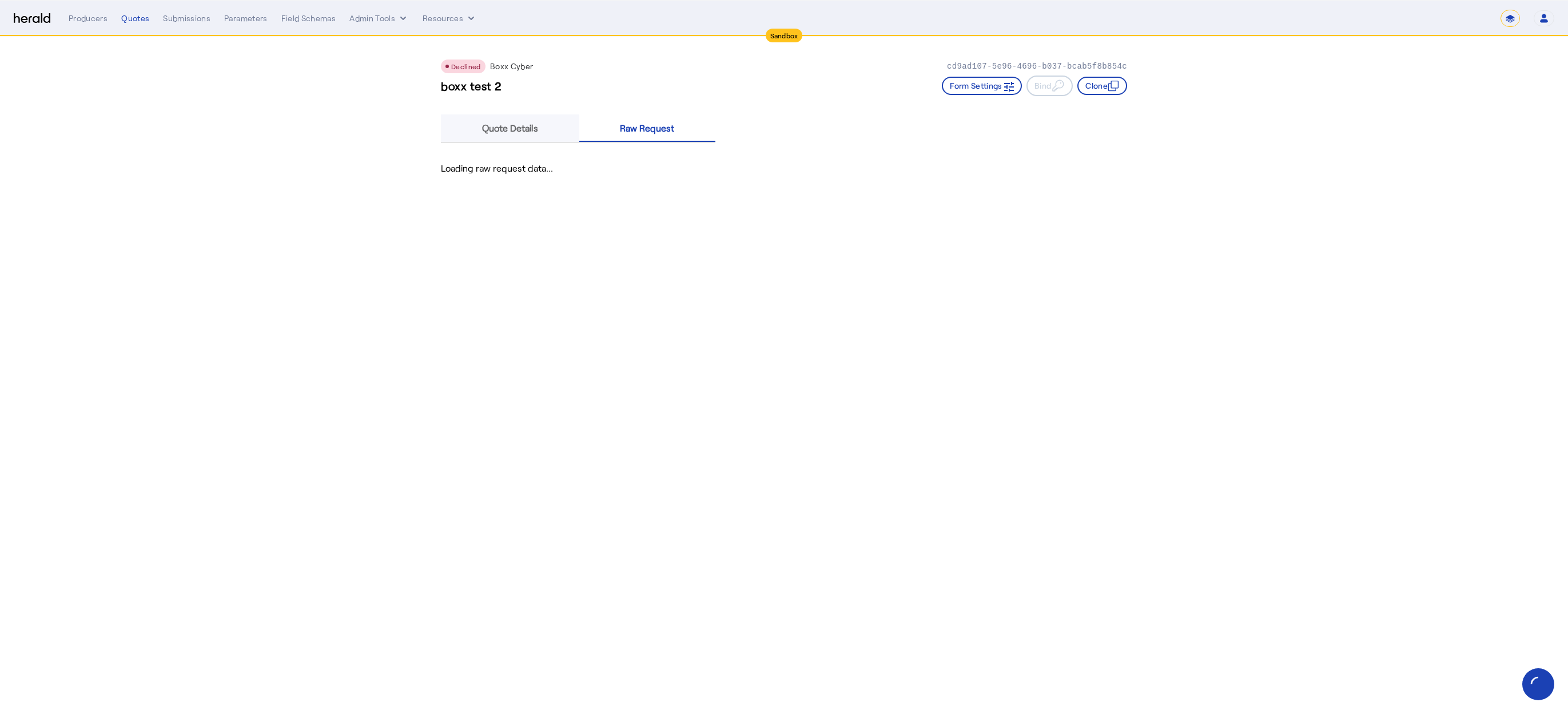 click on "Quote Details" at bounding box center [510, 128] 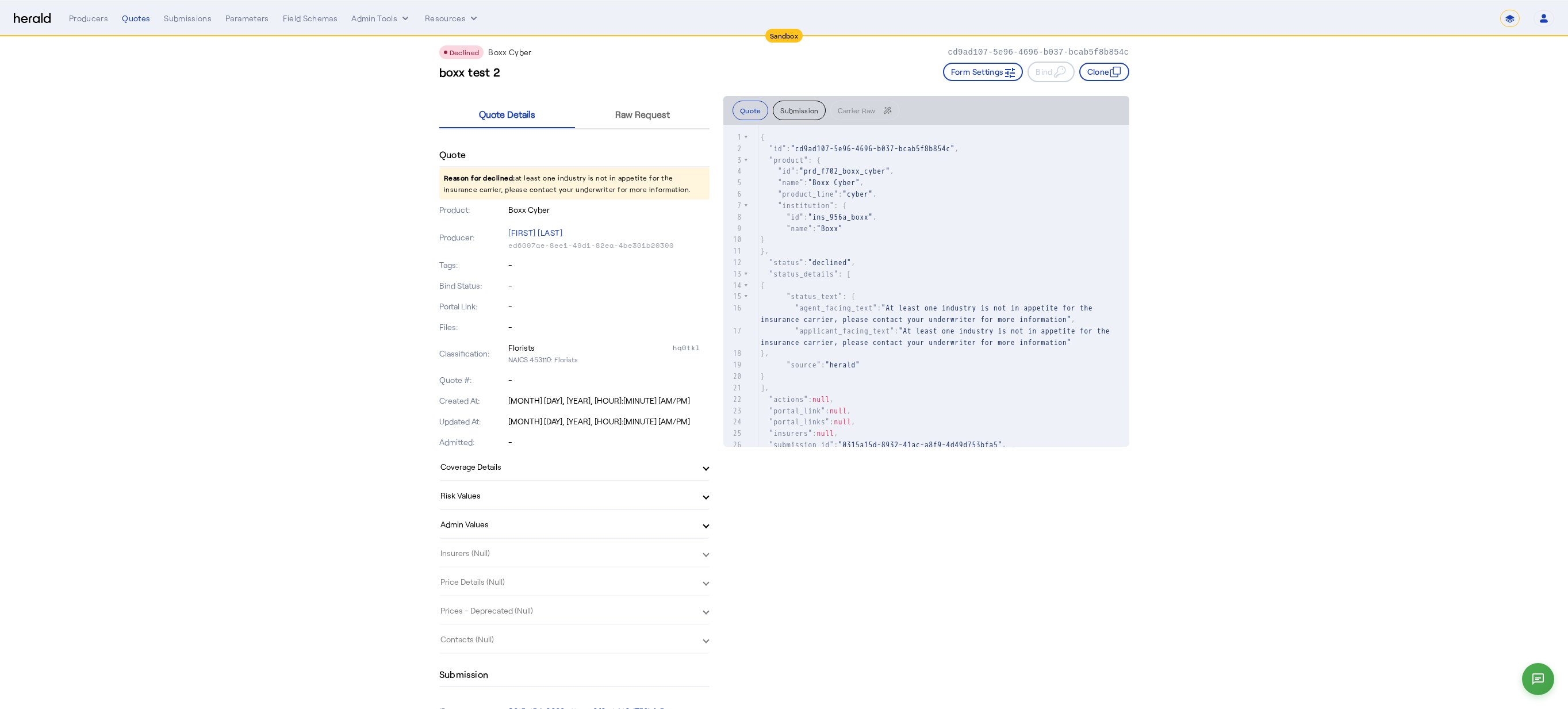 scroll, scrollTop: 0, scrollLeft: 0, axis: both 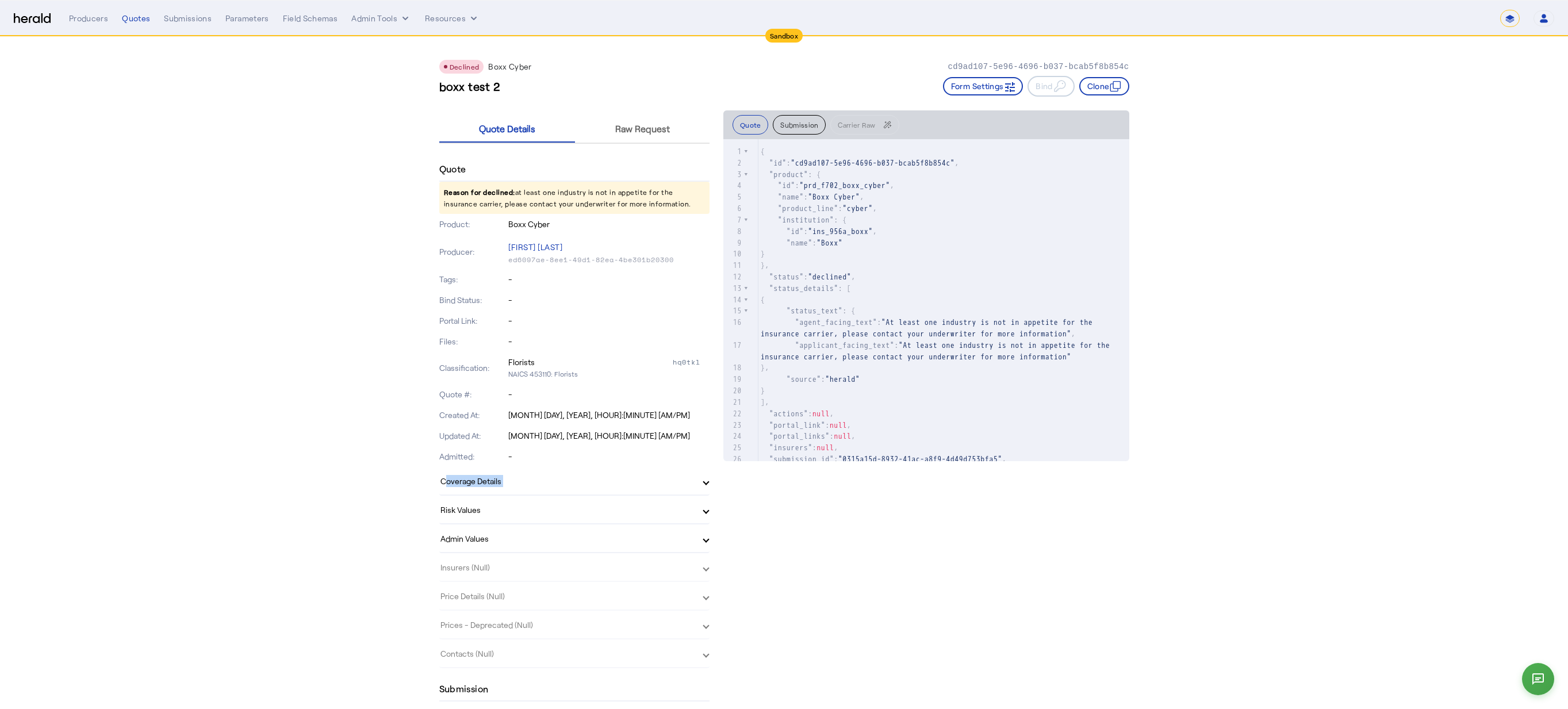drag, startPoint x: 286, startPoint y: 515, endPoint x: 282, endPoint y: 537, distance: 22.36068 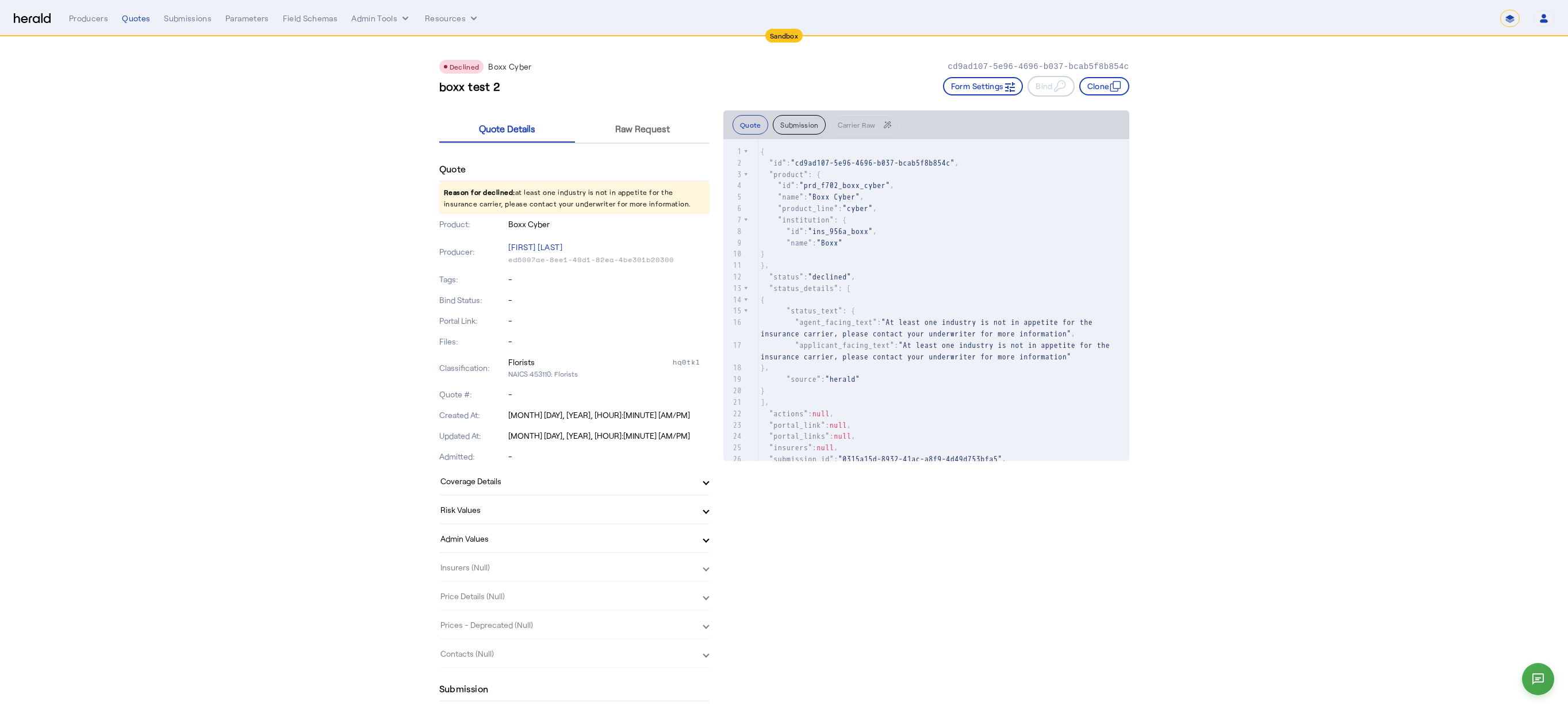 drag, startPoint x: 282, startPoint y: 537, endPoint x: 280, endPoint y: 543, distance: 6.324555 